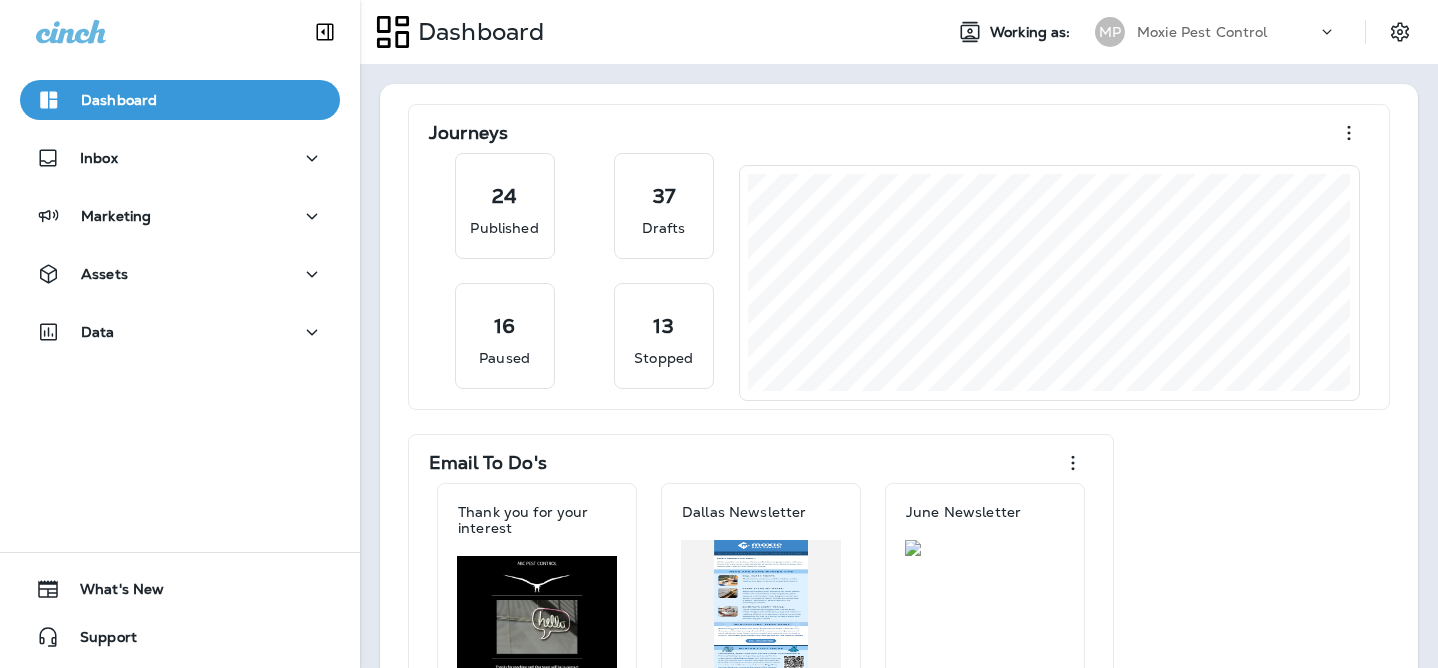 scroll, scrollTop: 0, scrollLeft: 0, axis: both 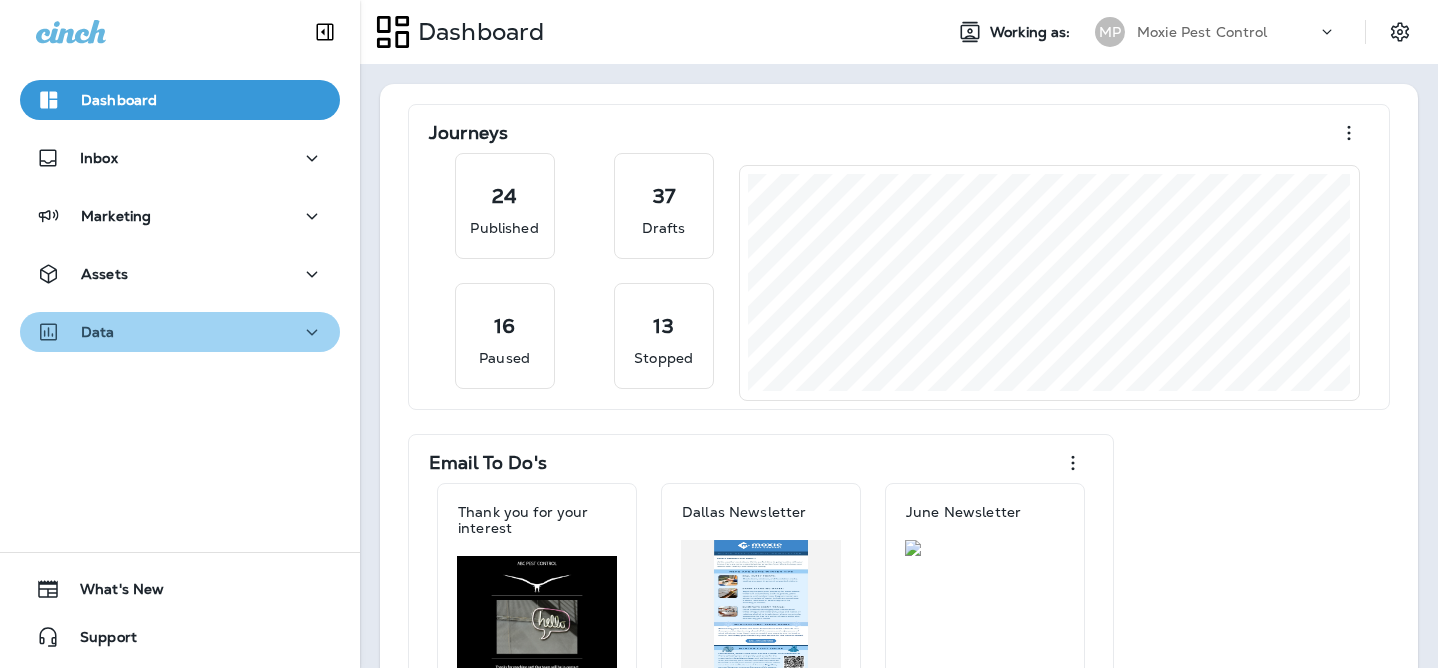 click on "Data" at bounding box center [180, 332] 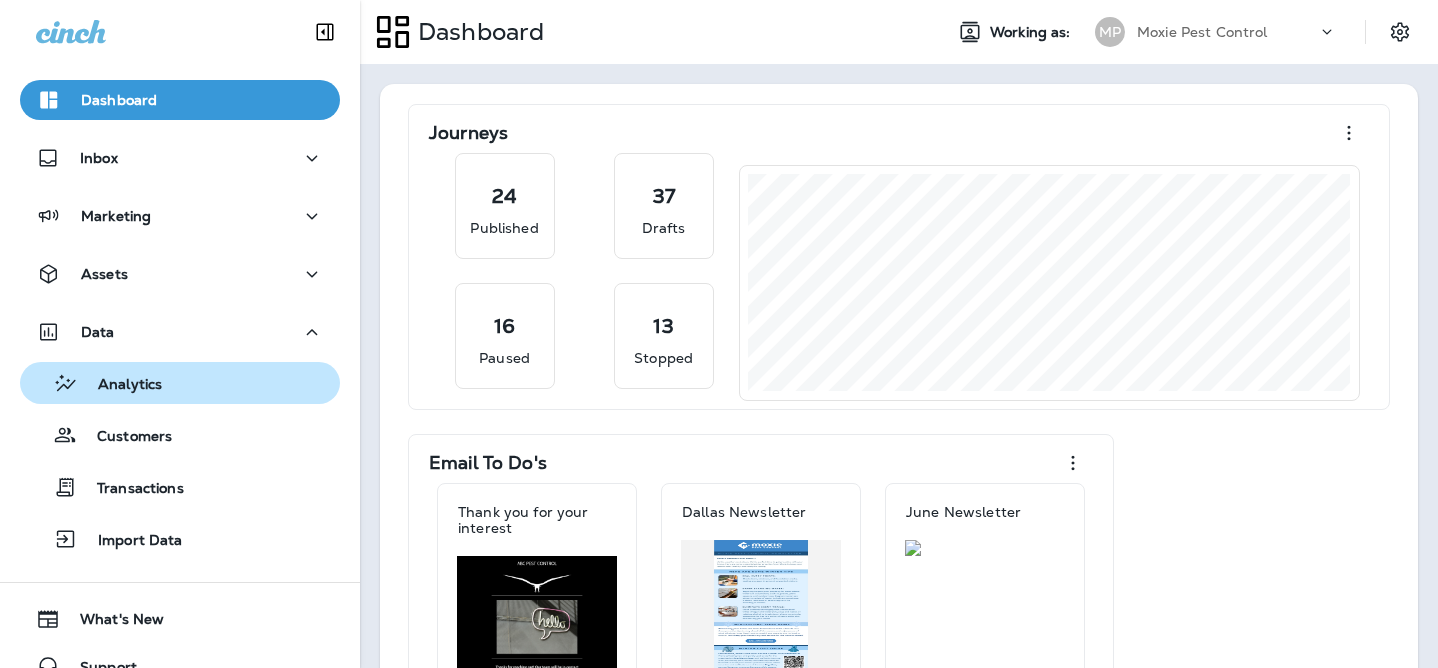 click on "Analytics" at bounding box center (180, 383) 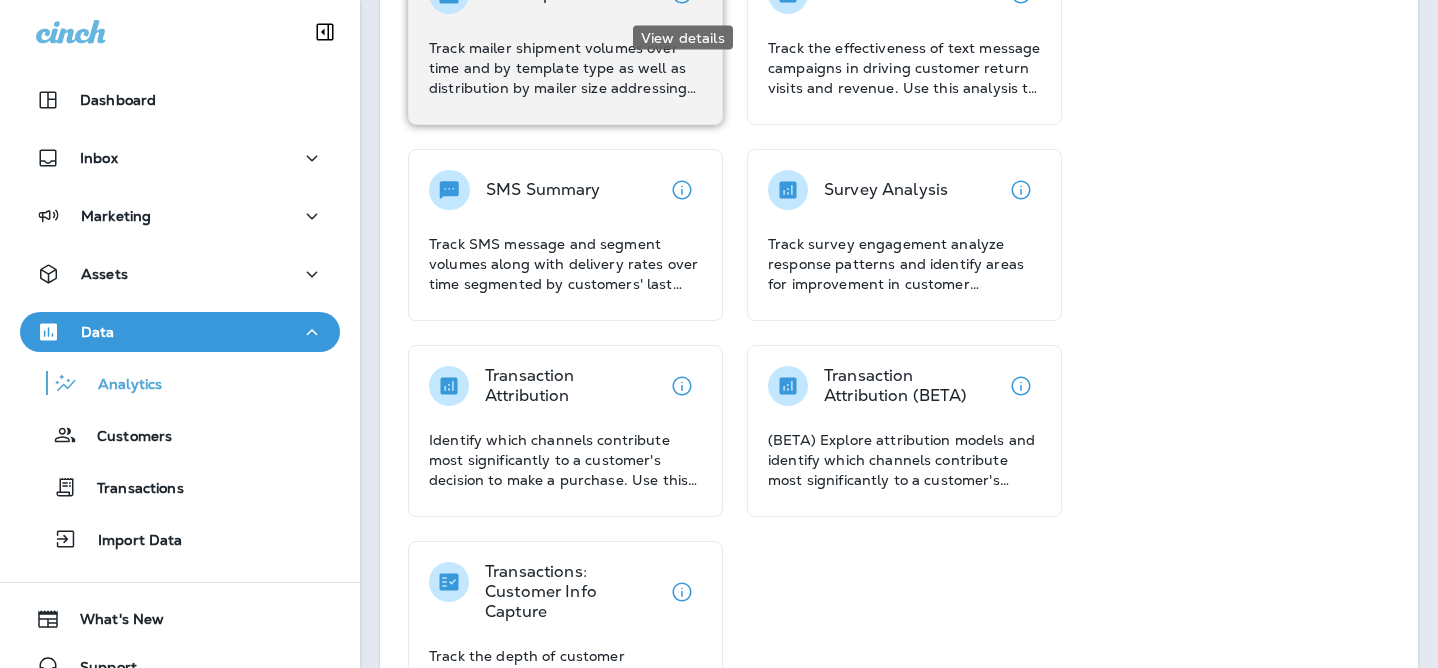 scroll, scrollTop: 876, scrollLeft: 0, axis: vertical 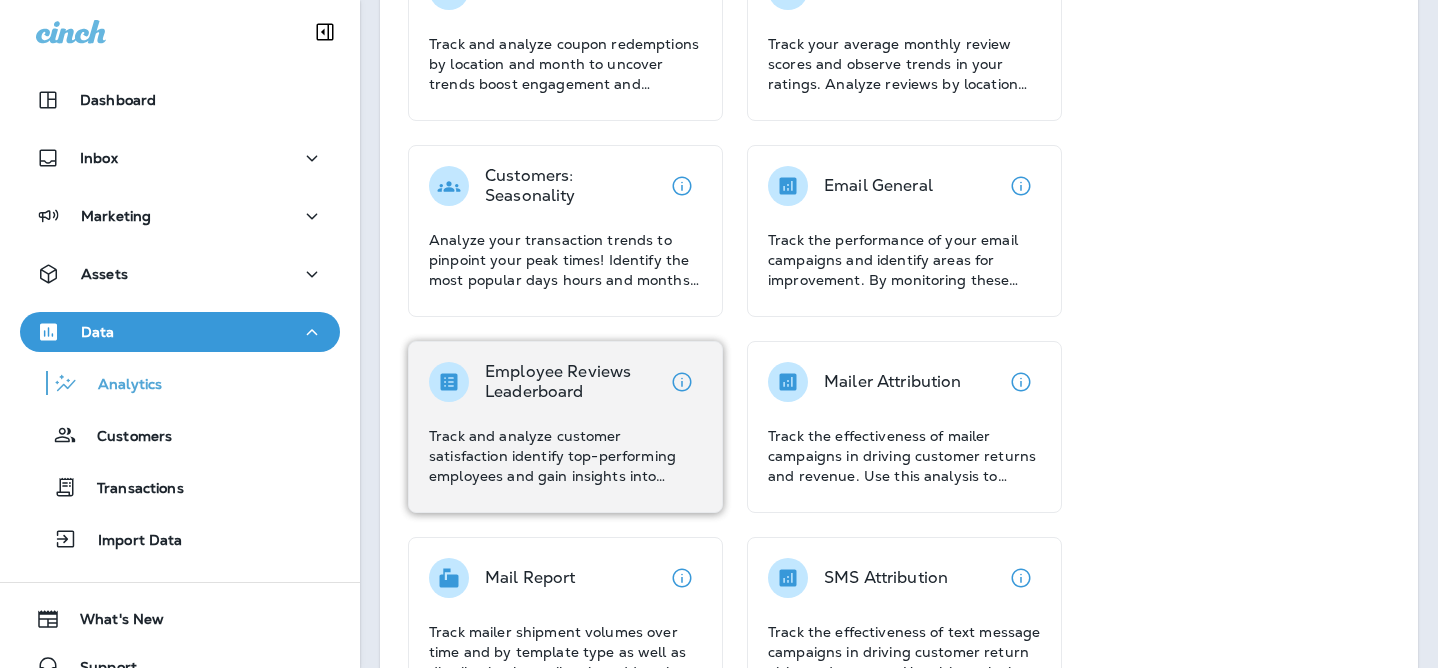 click on "Track and analyze customer satisfaction  identify top-performing employees  and gain insights into service quality across different locations and time periods." at bounding box center [565, 456] 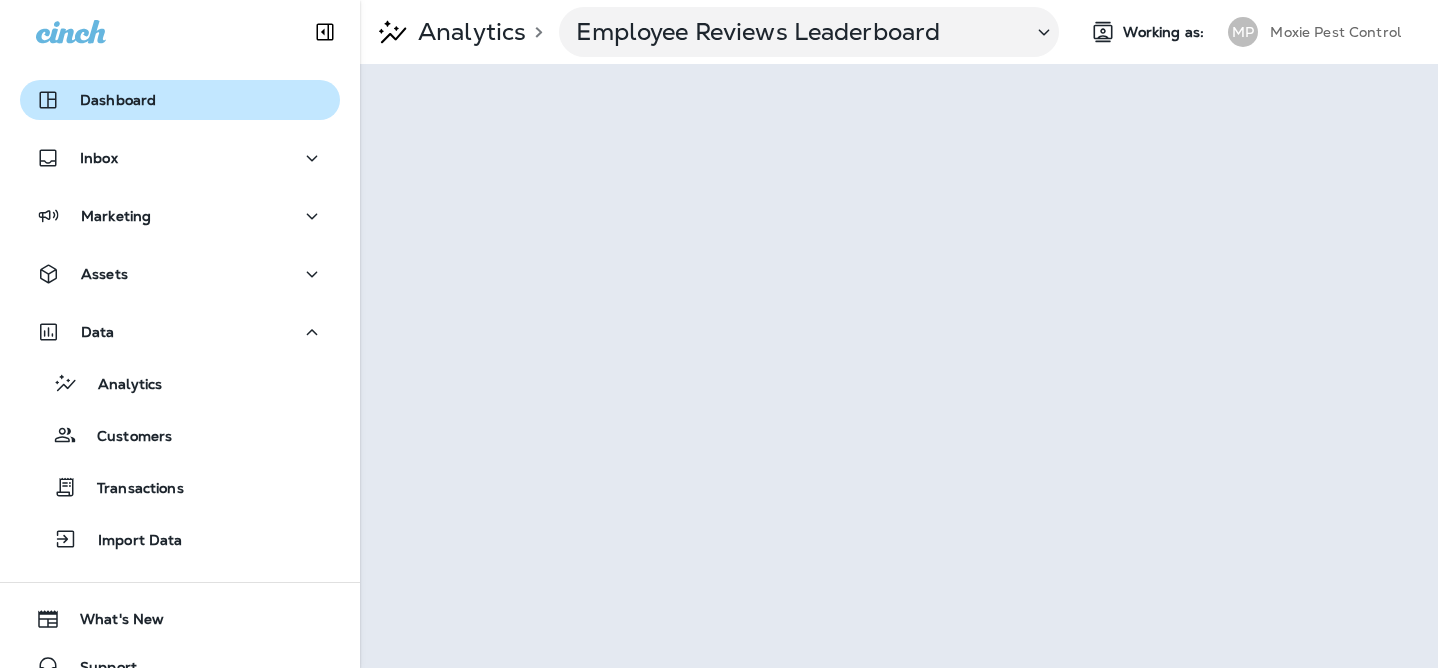 click on "Dashboard" at bounding box center (180, 100) 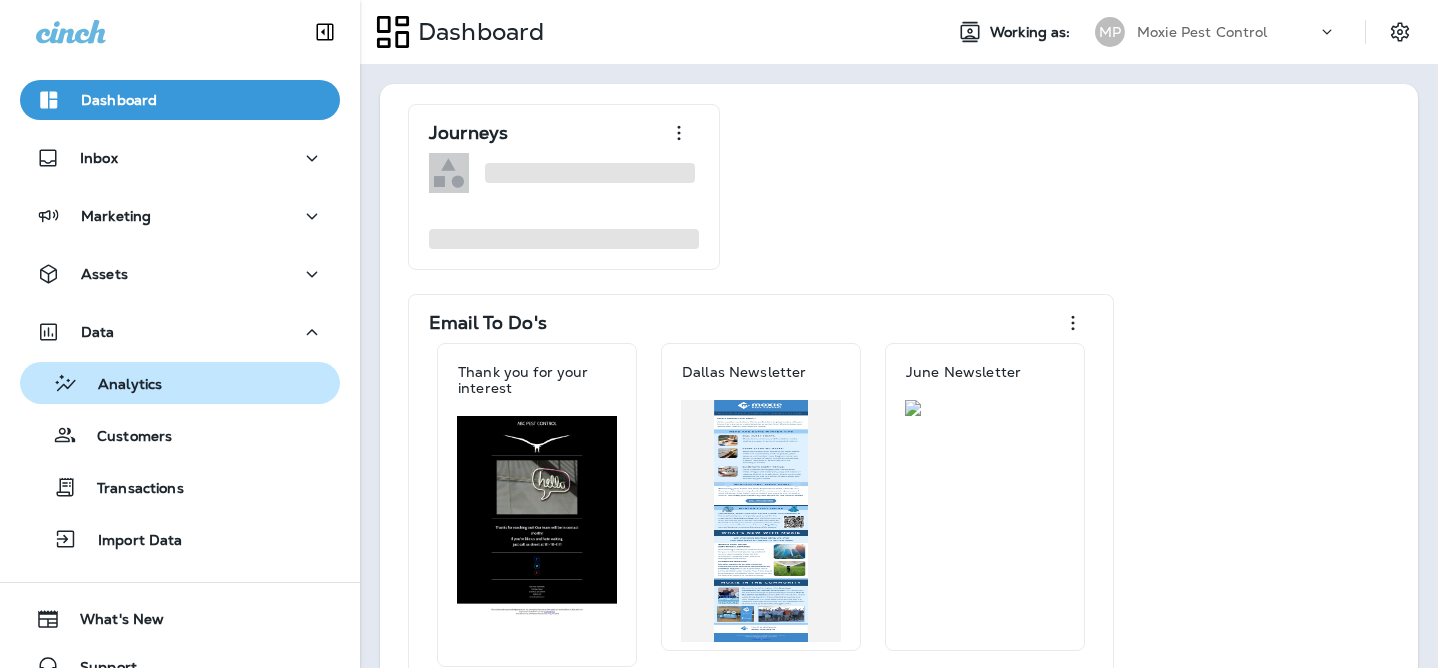 click on "Analytics" at bounding box center (180, 383) 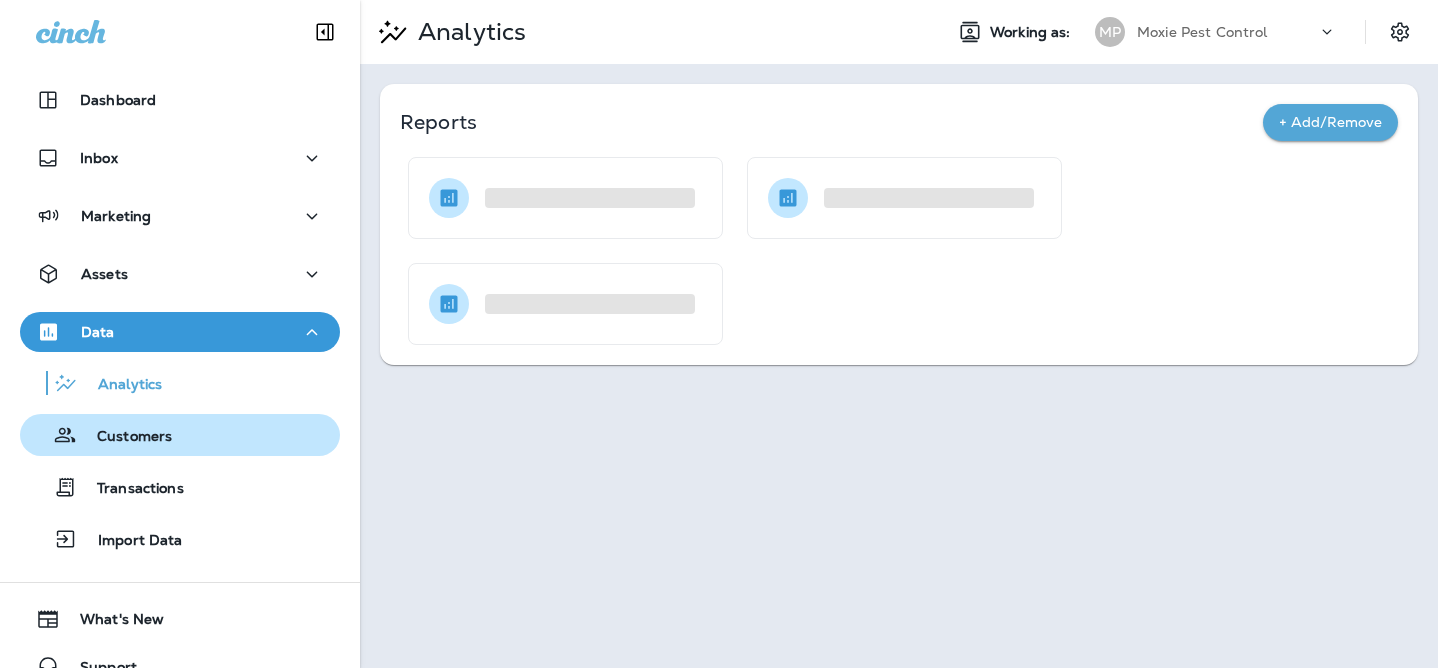 click on "Customers" at bounding box center (180, 435) 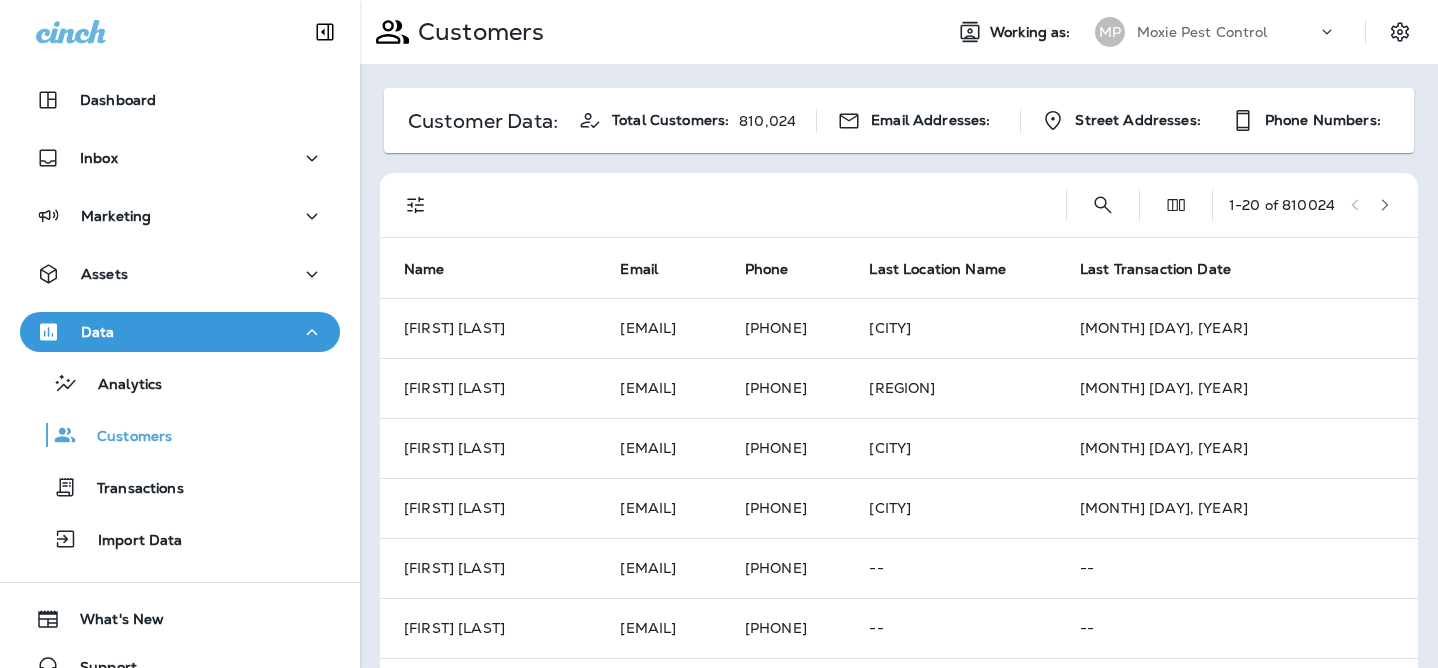 click on "Data" at bounding box center [180, 332] 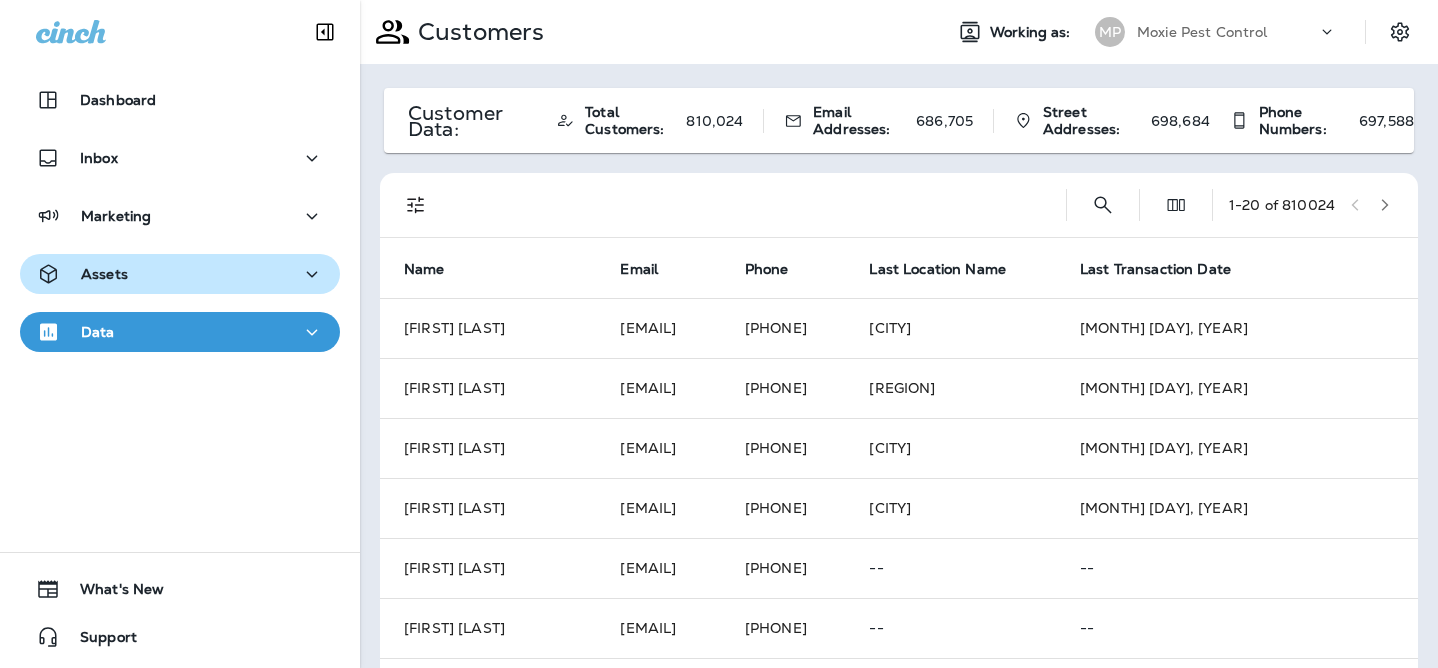 click on "Assets" at bounding box center (180, 274) 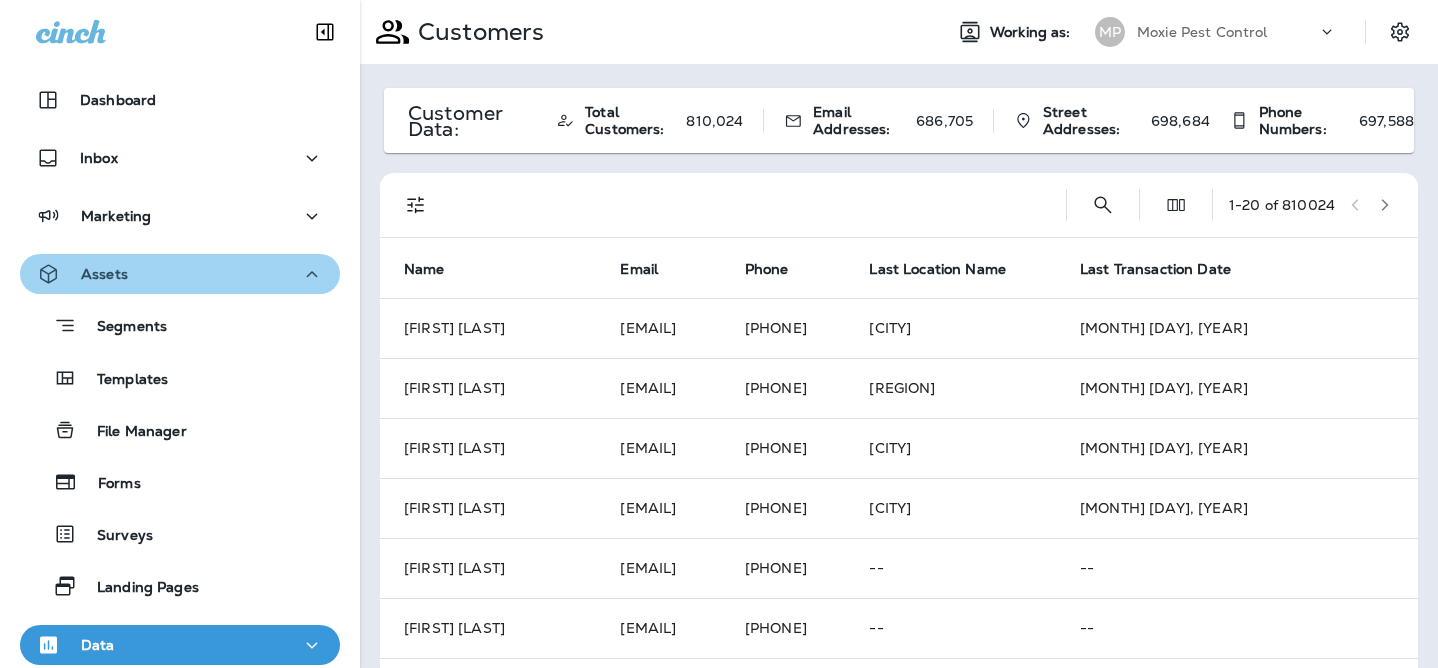 click on "Assets" at bounding box center (180, 274) 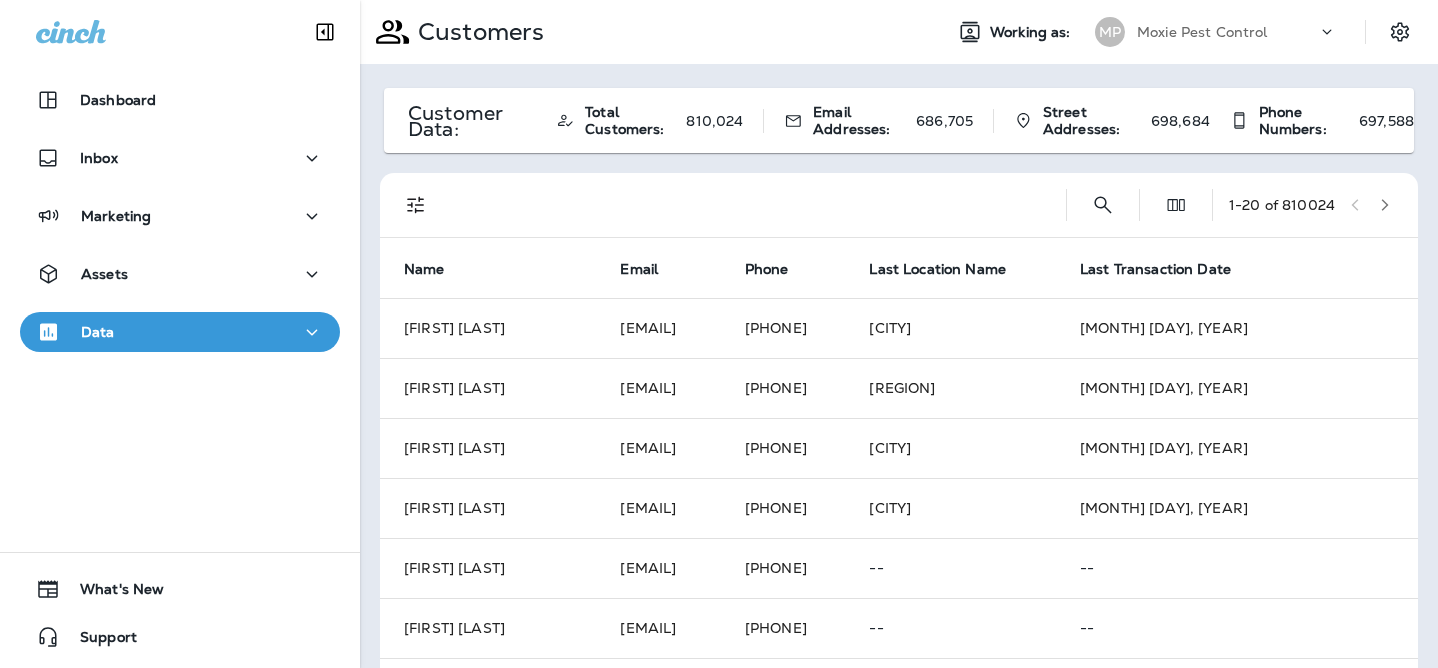 click on "Data" at bounding box center [180, 332] 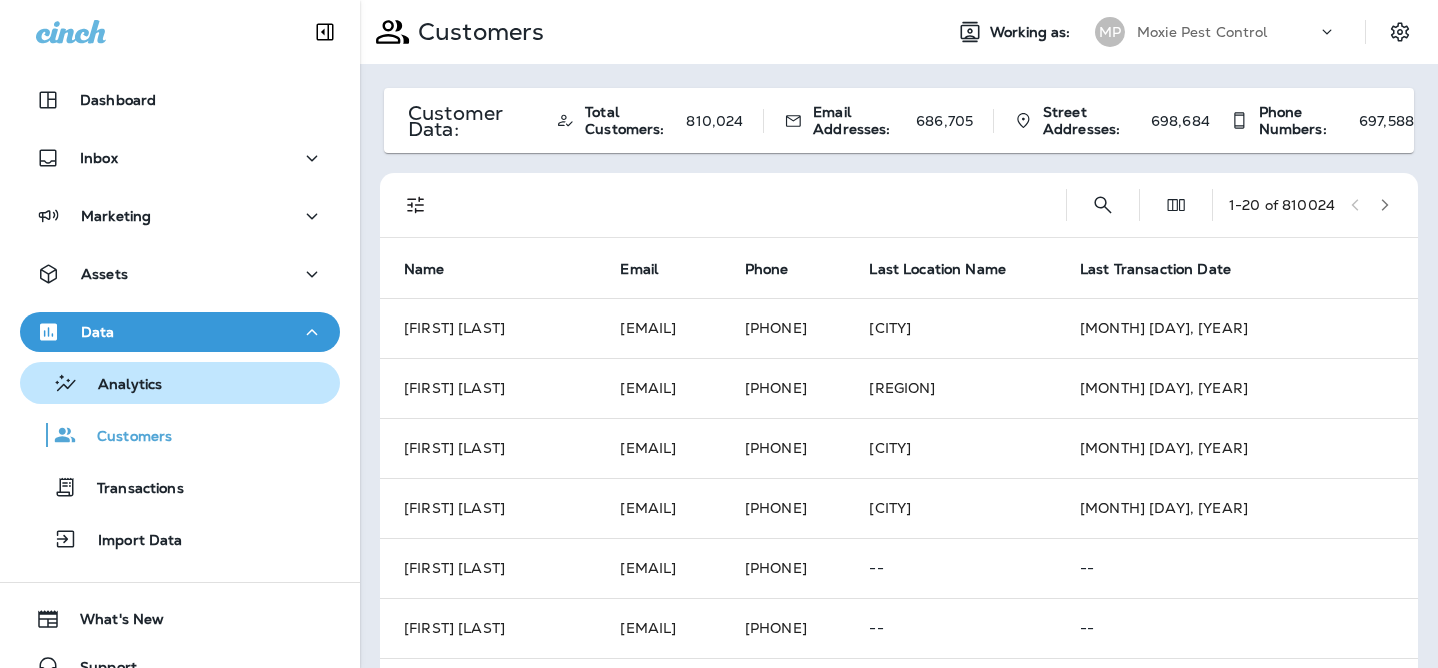 click on "Analytics" at bounding box center (180, 383) 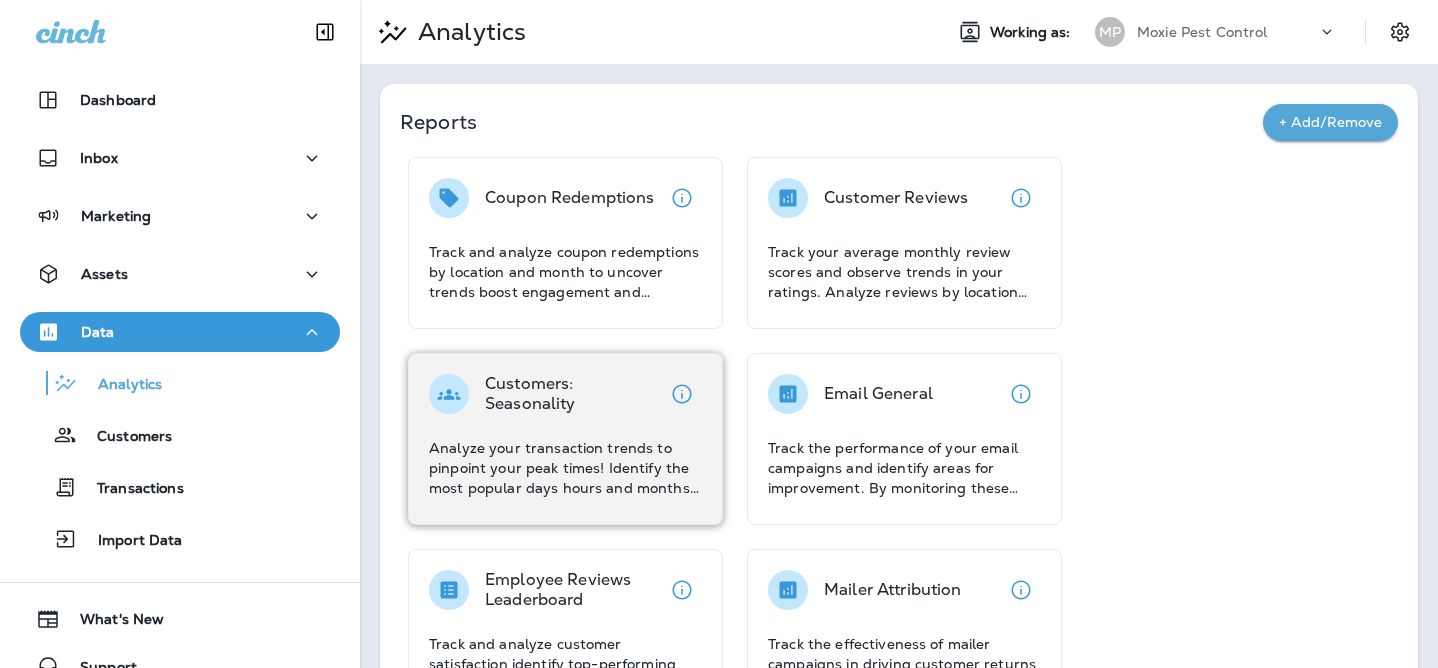 click on "Analyze your transaction trends to pinpoint your peak times! Identify the most popular days  hours  and months for your business  allowing you to optimize operations and maximize sales during these high-traffic periods" at bounding box center (565, 468) 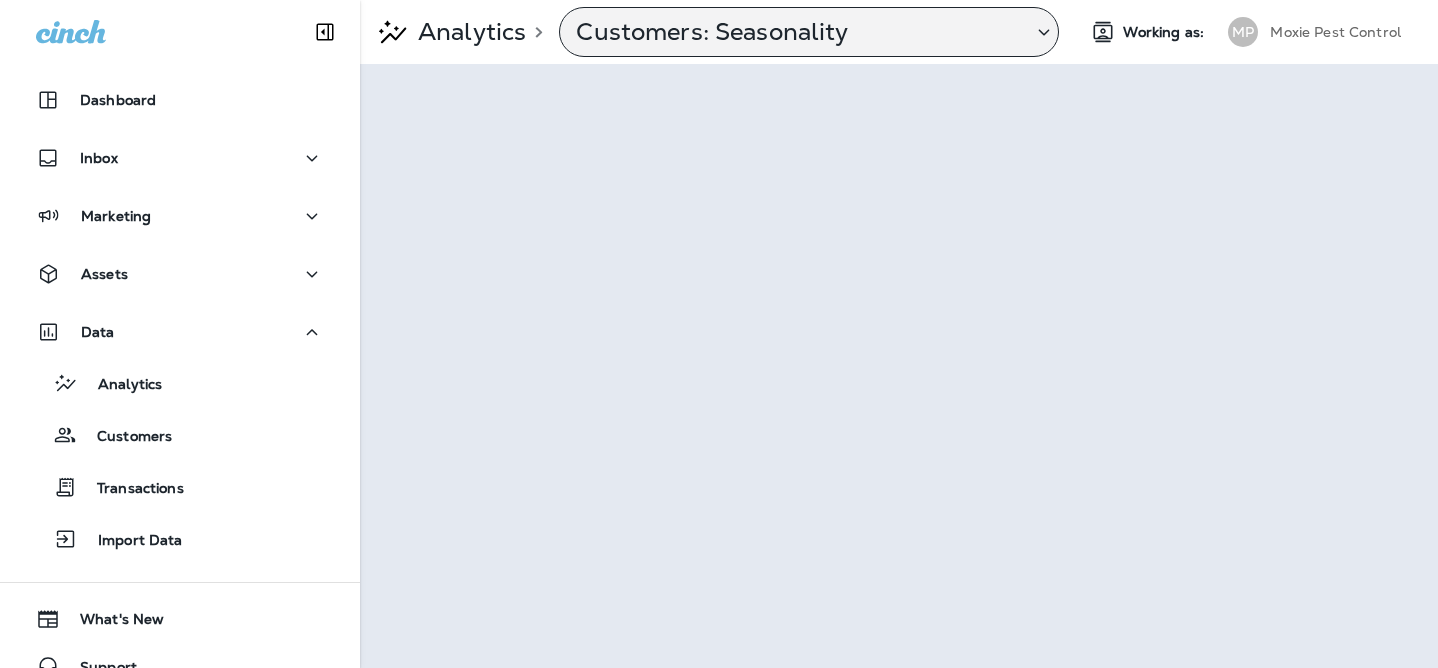 click on "Customers: Seasonality" at bounding box center (796, 32) 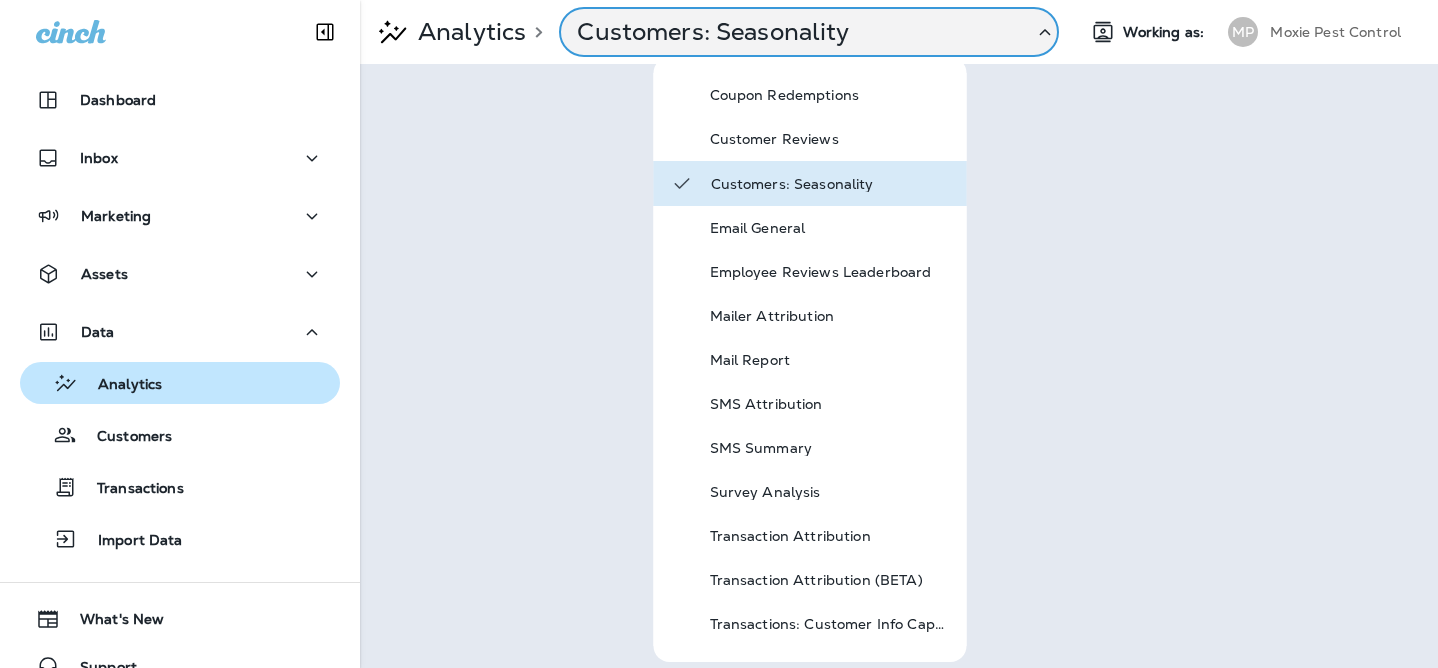 click on "Analytics" at bounding box center (180, 383) 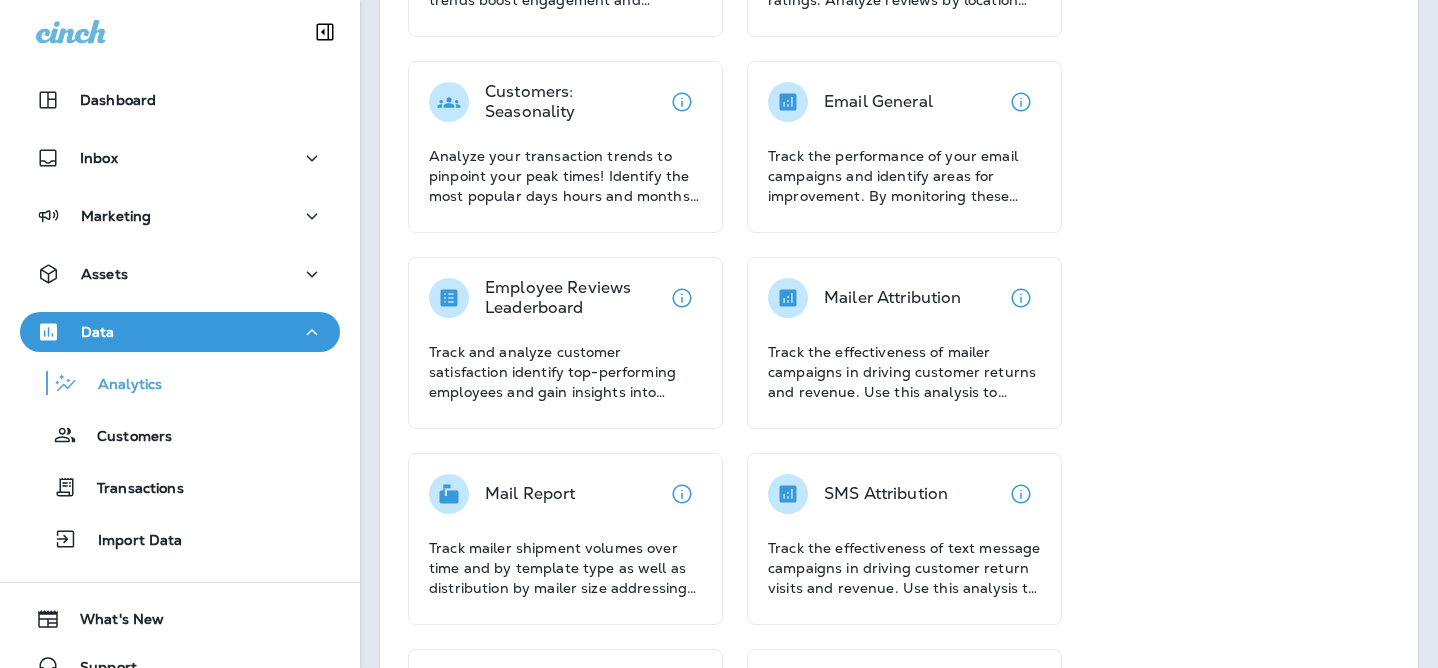 scroll, scrollTop: 322, scrollLeft: 0, axis: vertical 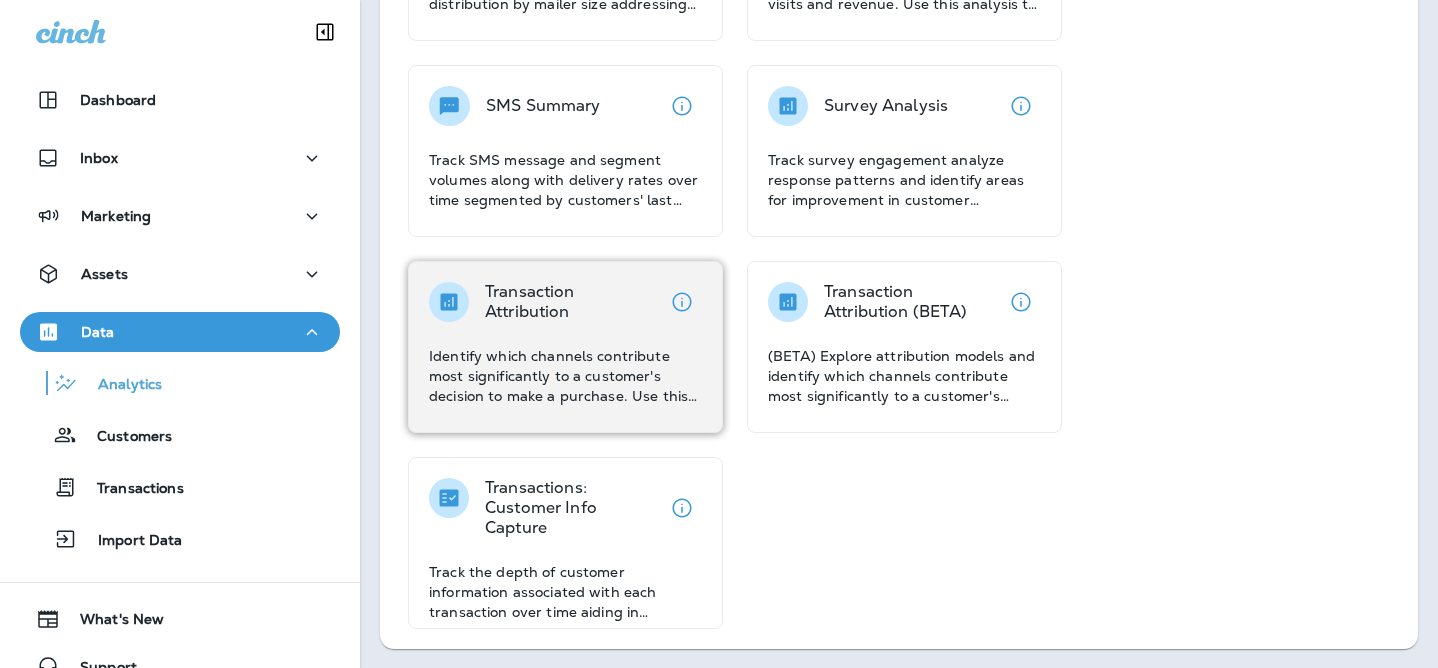 click on "Identify which channels contribute most significantly to a customer's decision to make a purchase. Use this analysis to allocate resources effectively and optimize your marketing mix for better ROI." at bounding box center (565, 376) 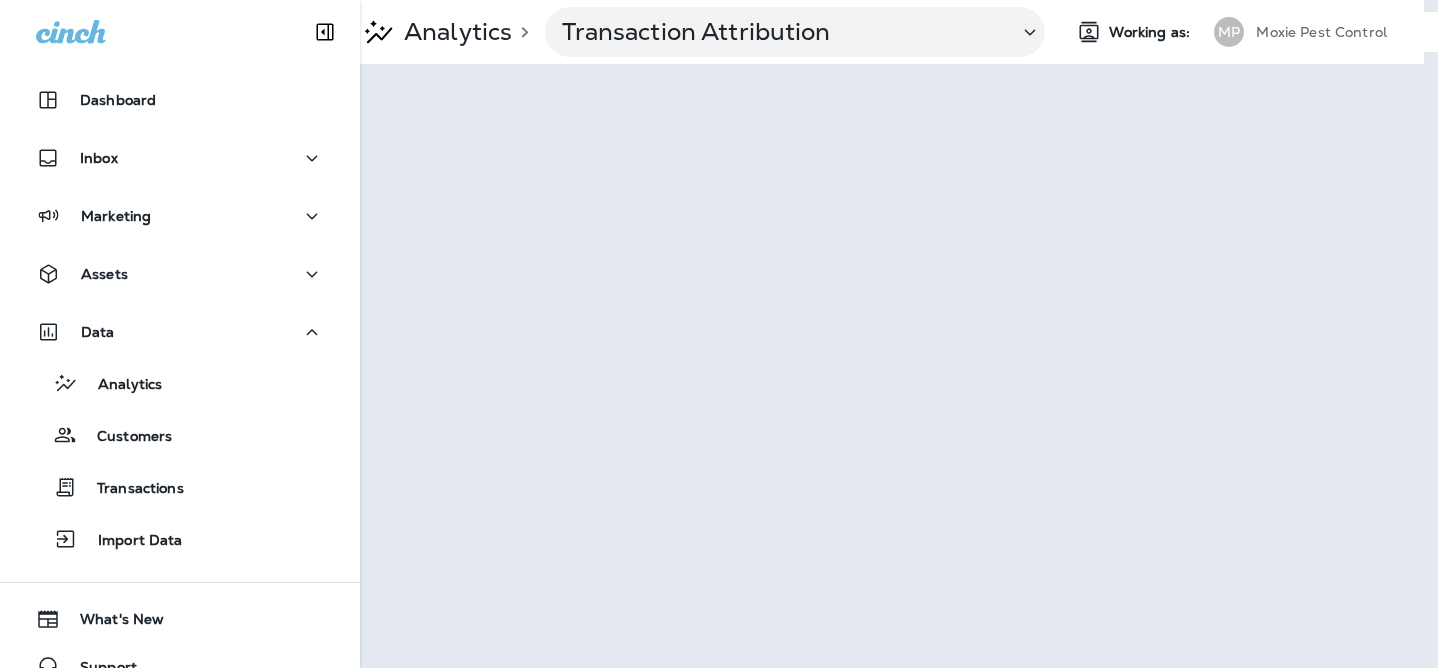 scroll, scrollTop: 0, scrollLeft: 0, axis: both 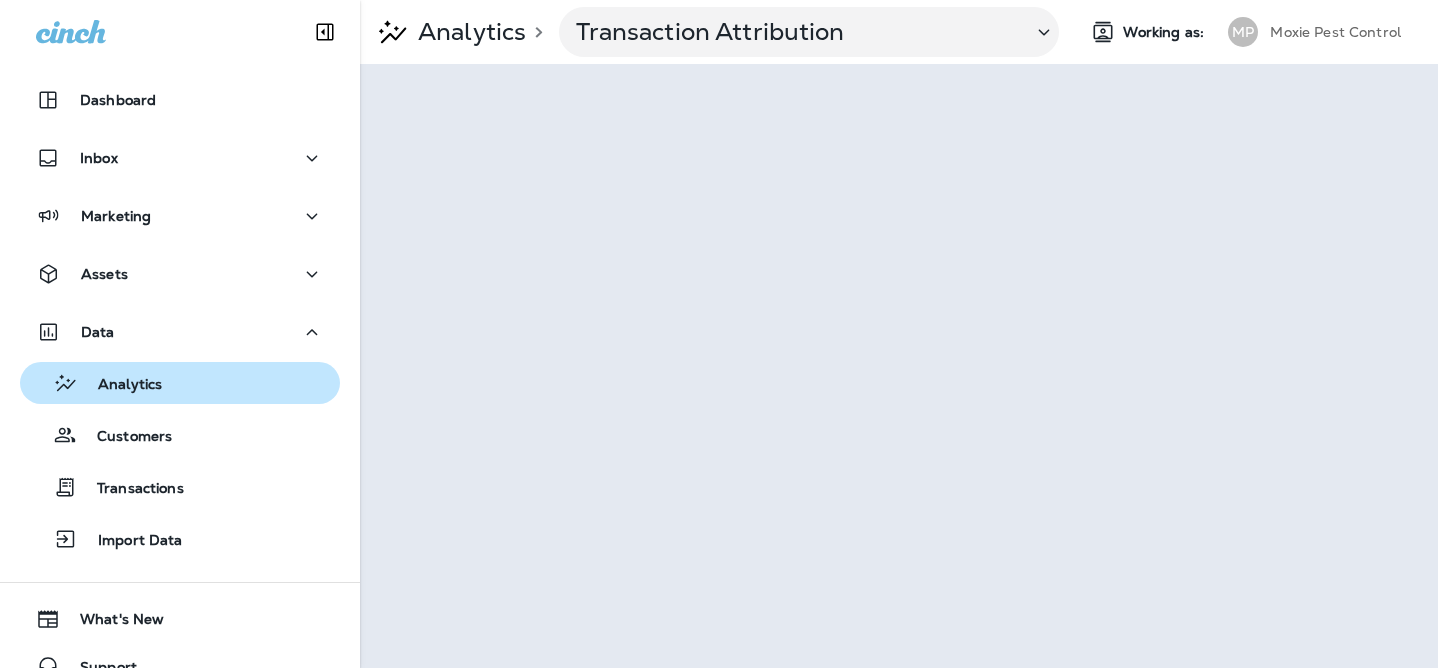 click on "Analytics" at bounding box center [180, 383] 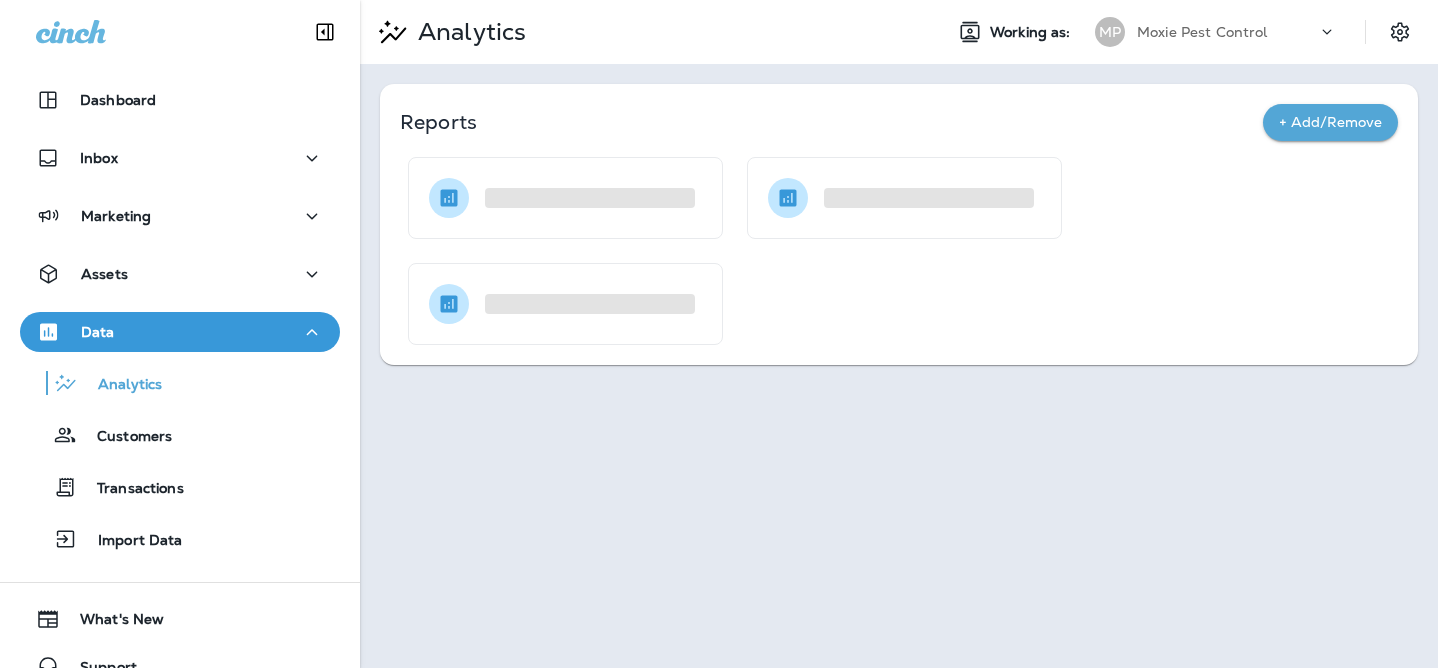 click on "Data" at bounding box center [180, 332] 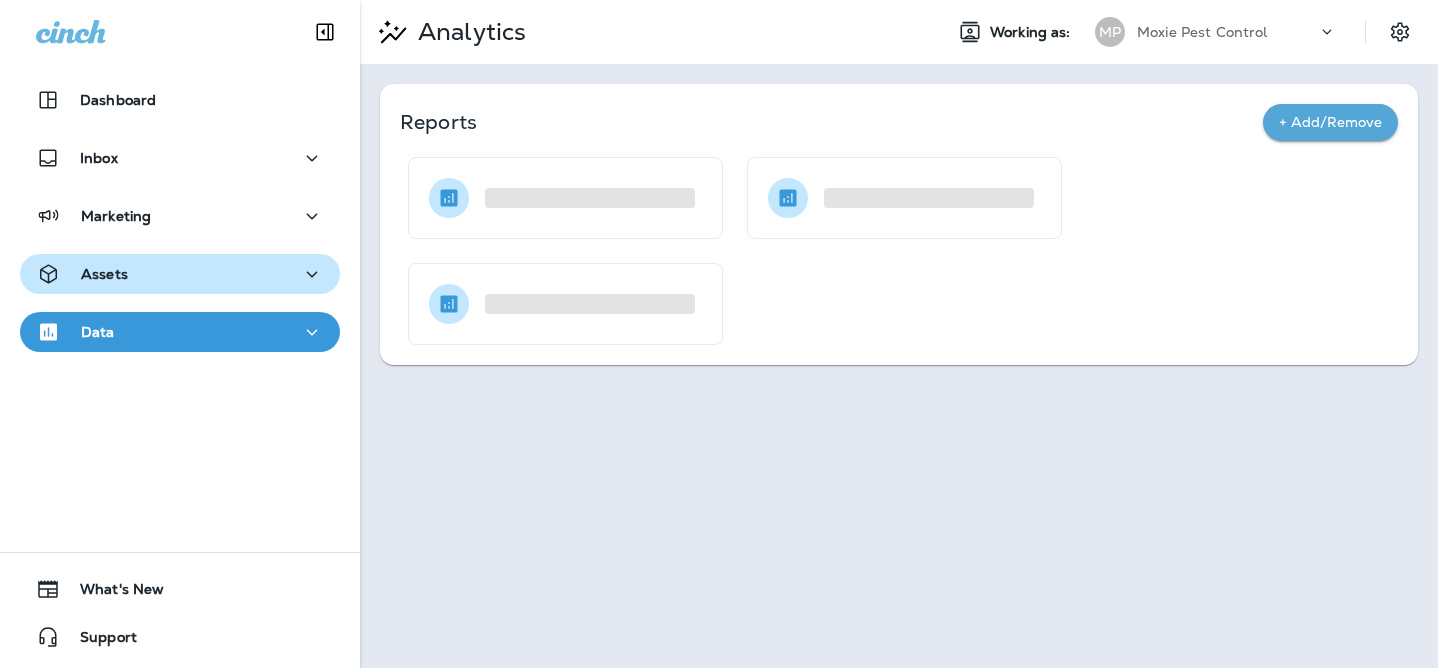 click on "Assets" at bounding box center (180, 274) 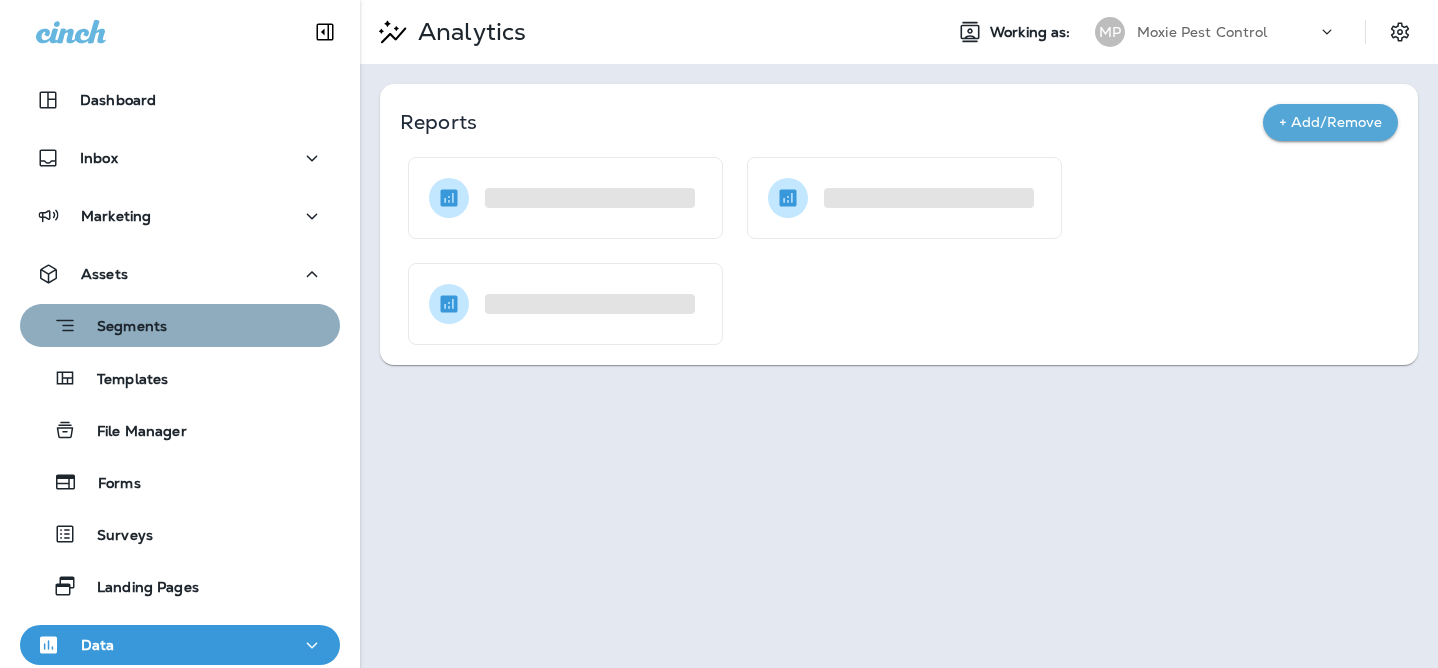 click on "Segments" at bounding box center [180, 325] 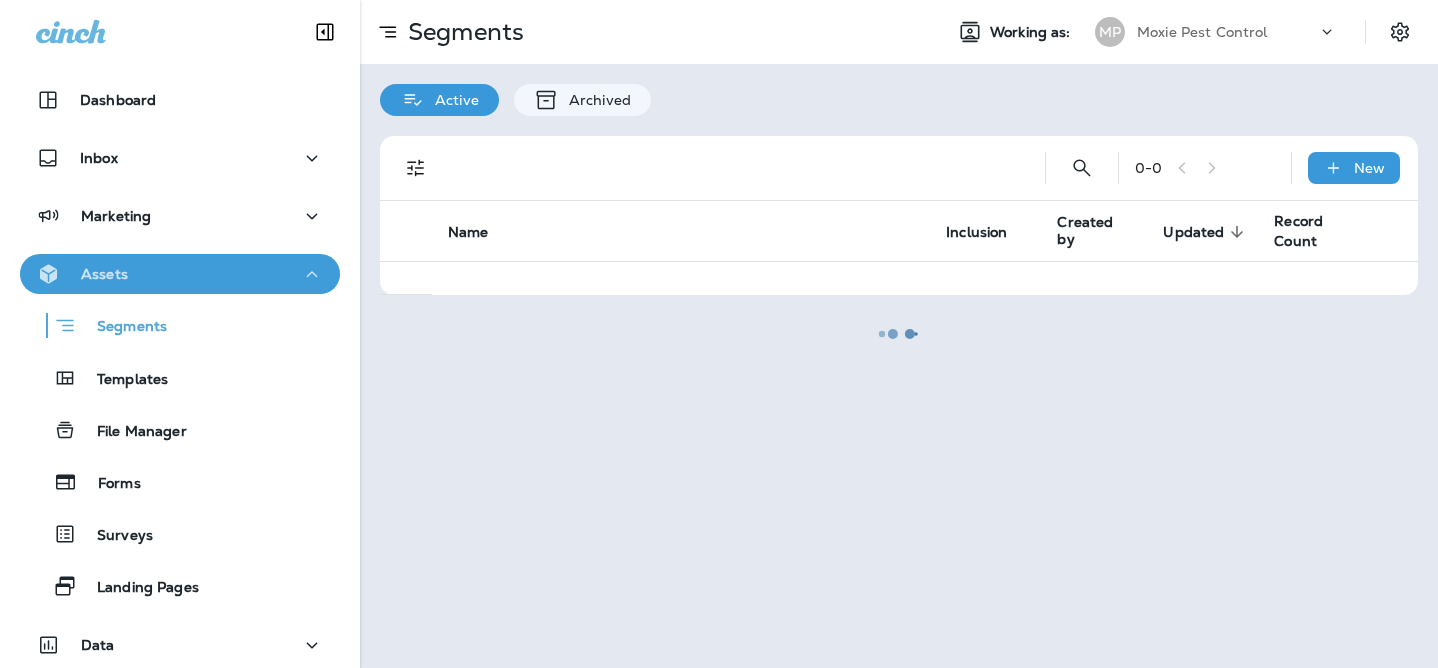 click on "Assets" at bounding box center (180, 274) 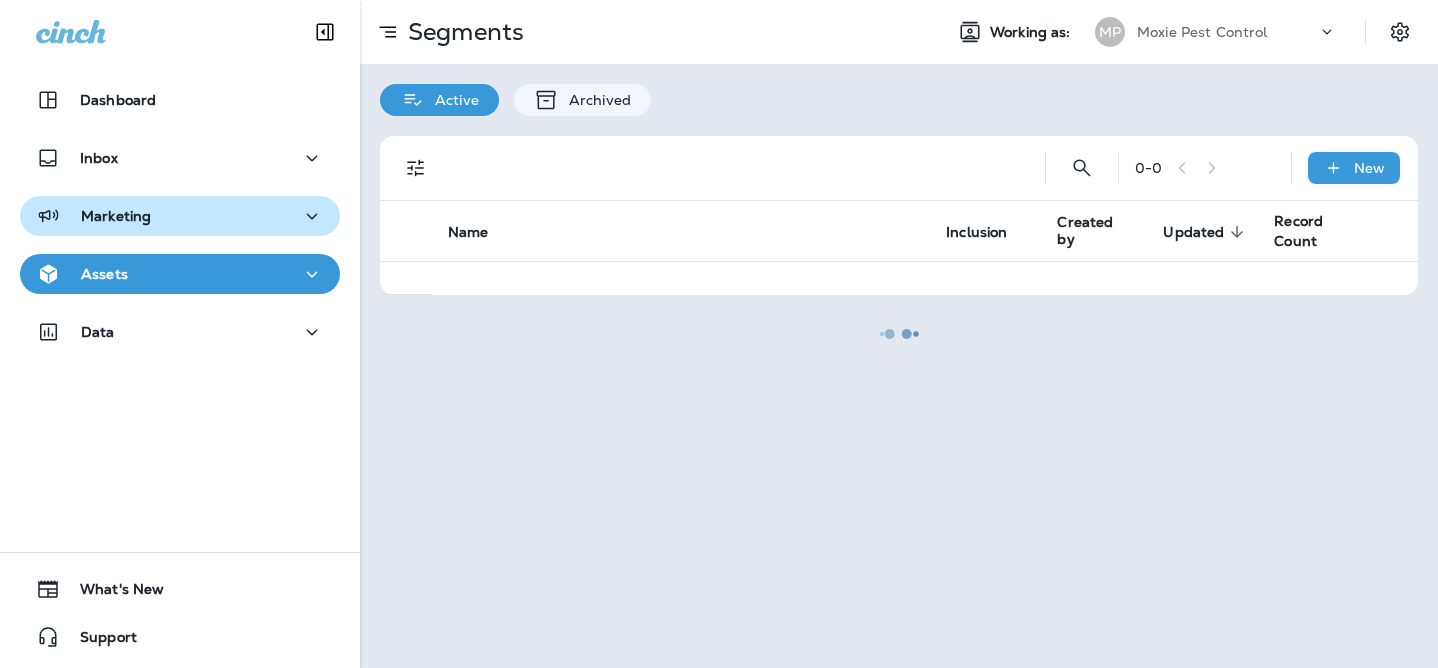 click on "Marketing" at bounding box center (180, 216) 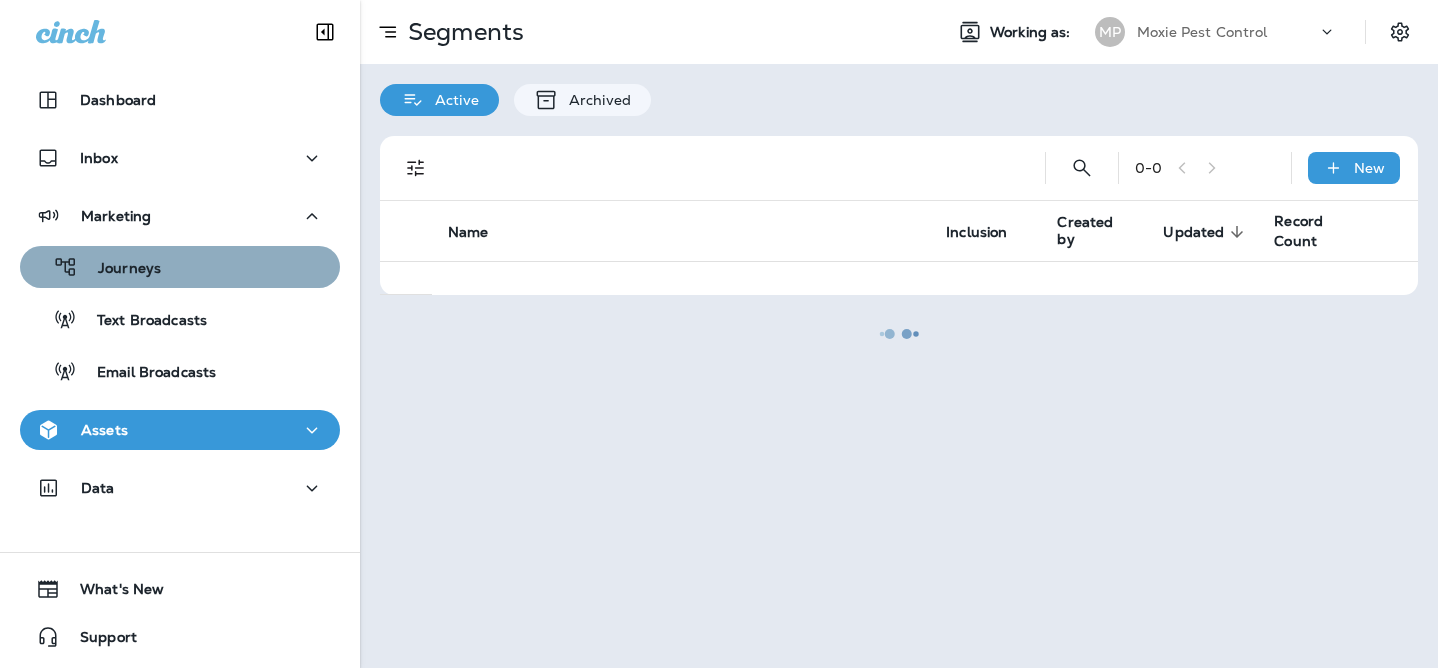 click on "Journeys" at bounding box center [180, 267] 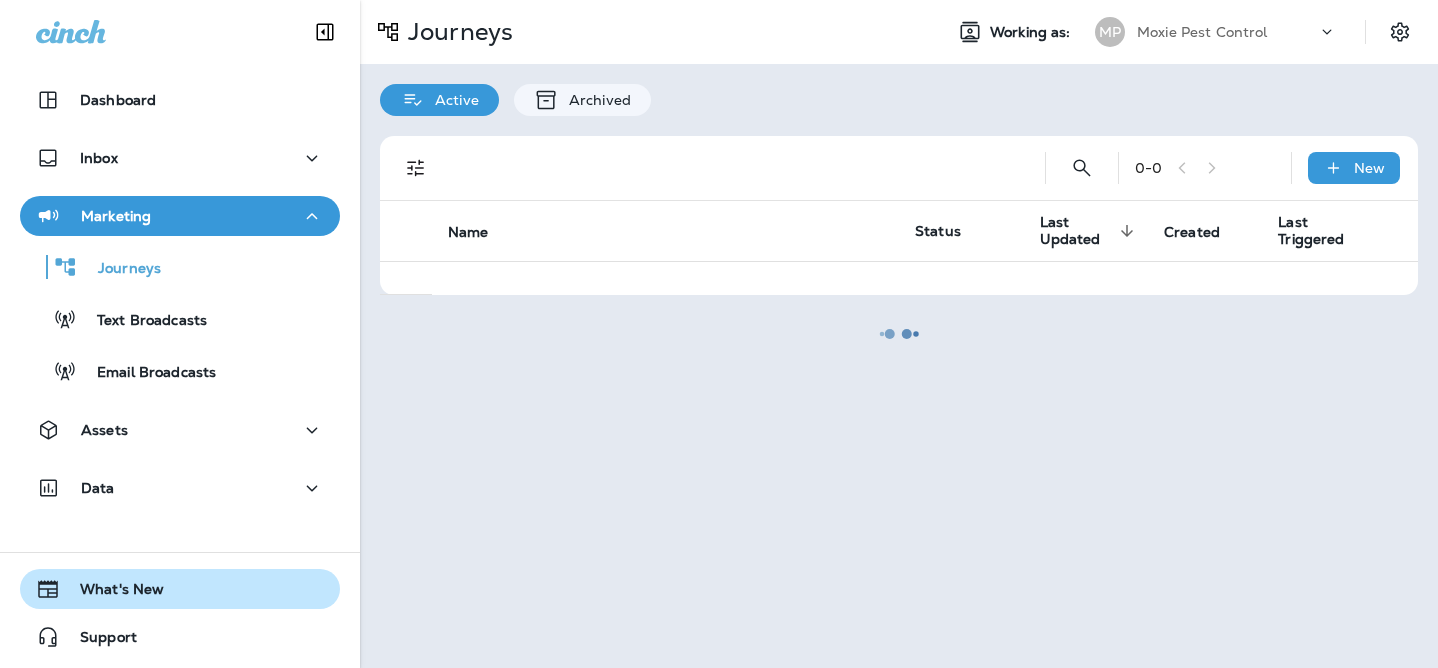 click on "What's New" at bounding box center (112, 593) 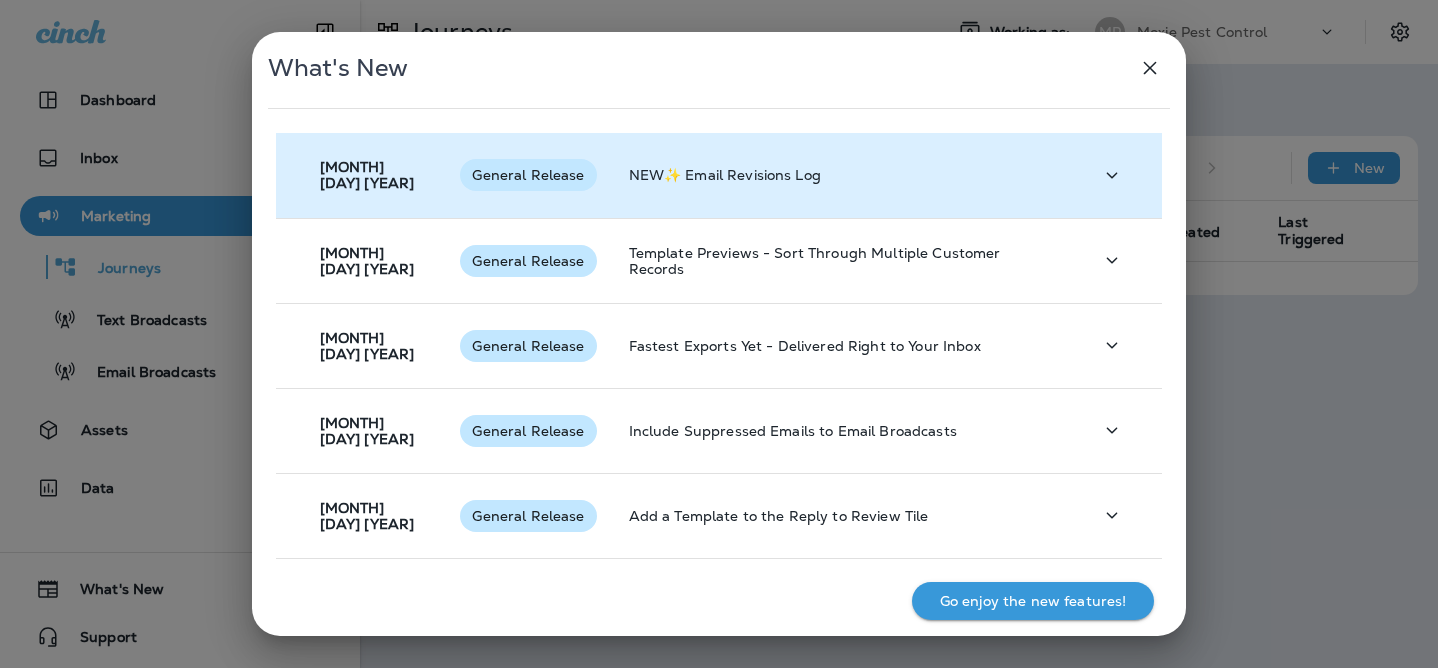 click on "NEW✨ Email Revisions Log" at bounding box center (845, 175) 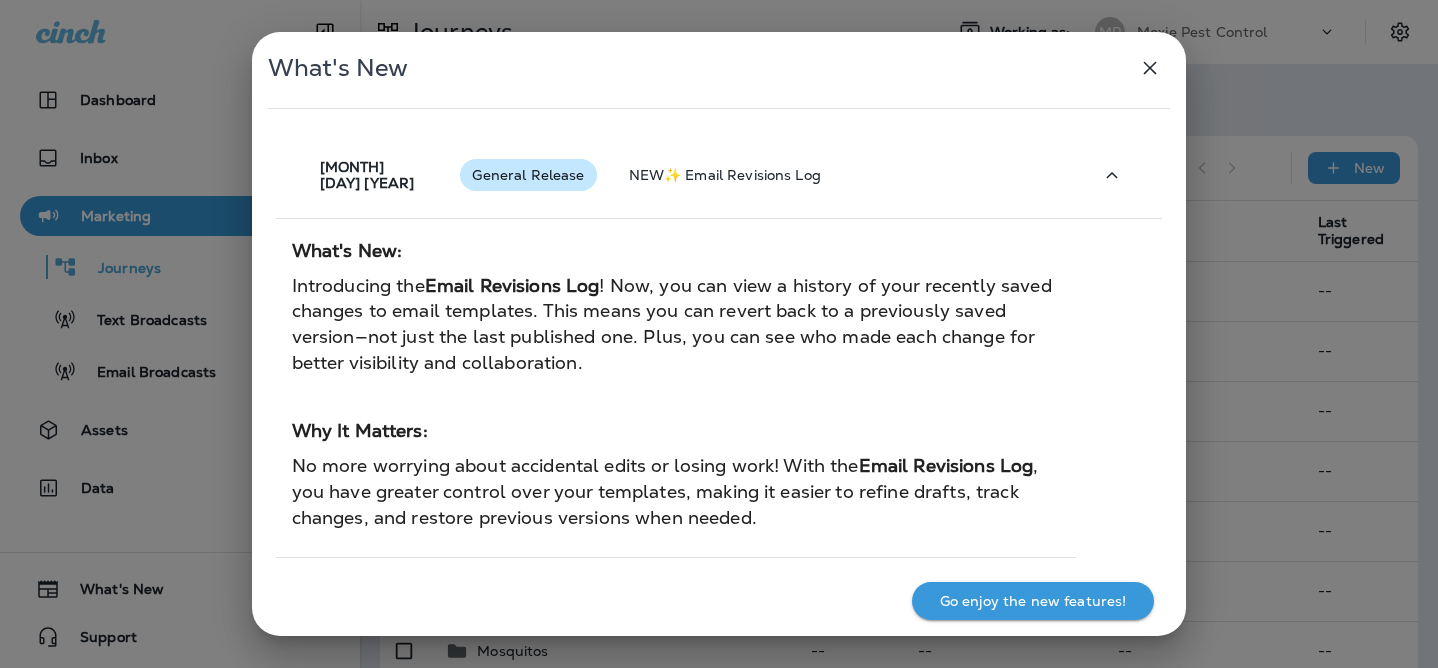 click 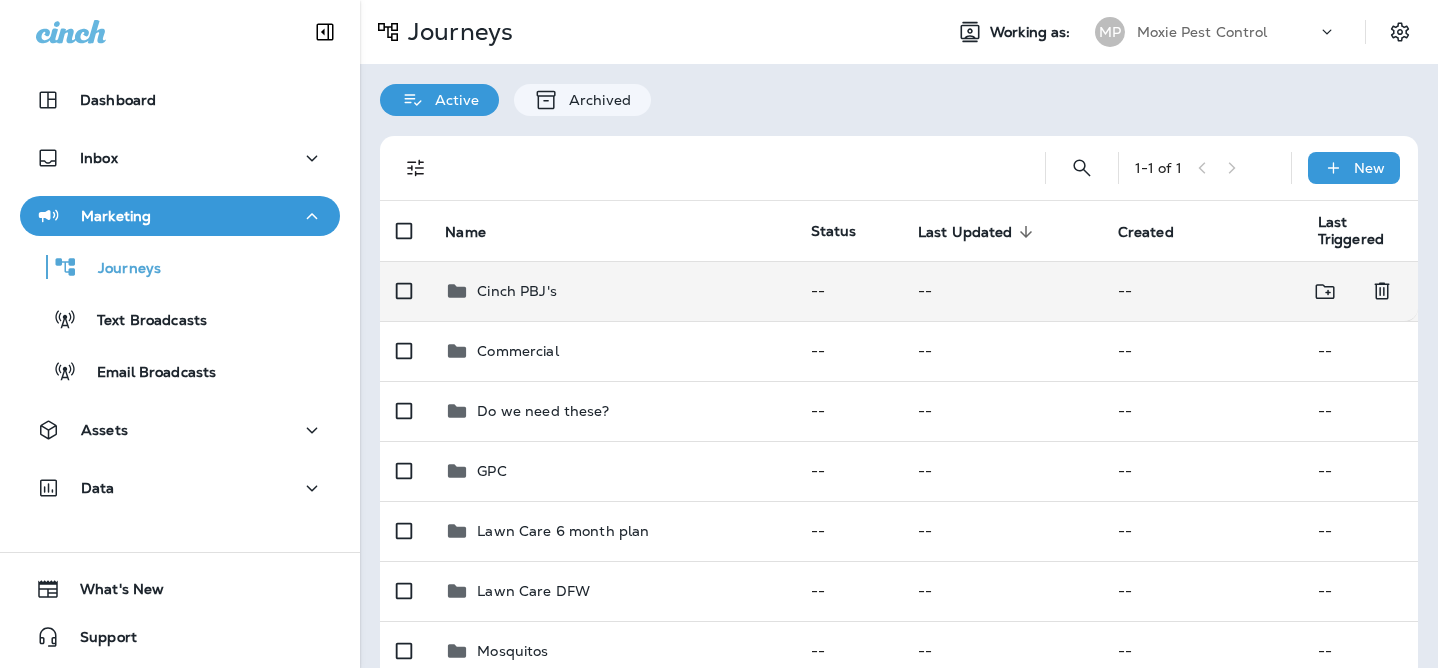 click on "Cinch PBJ's" at bounding box center (611, 291) 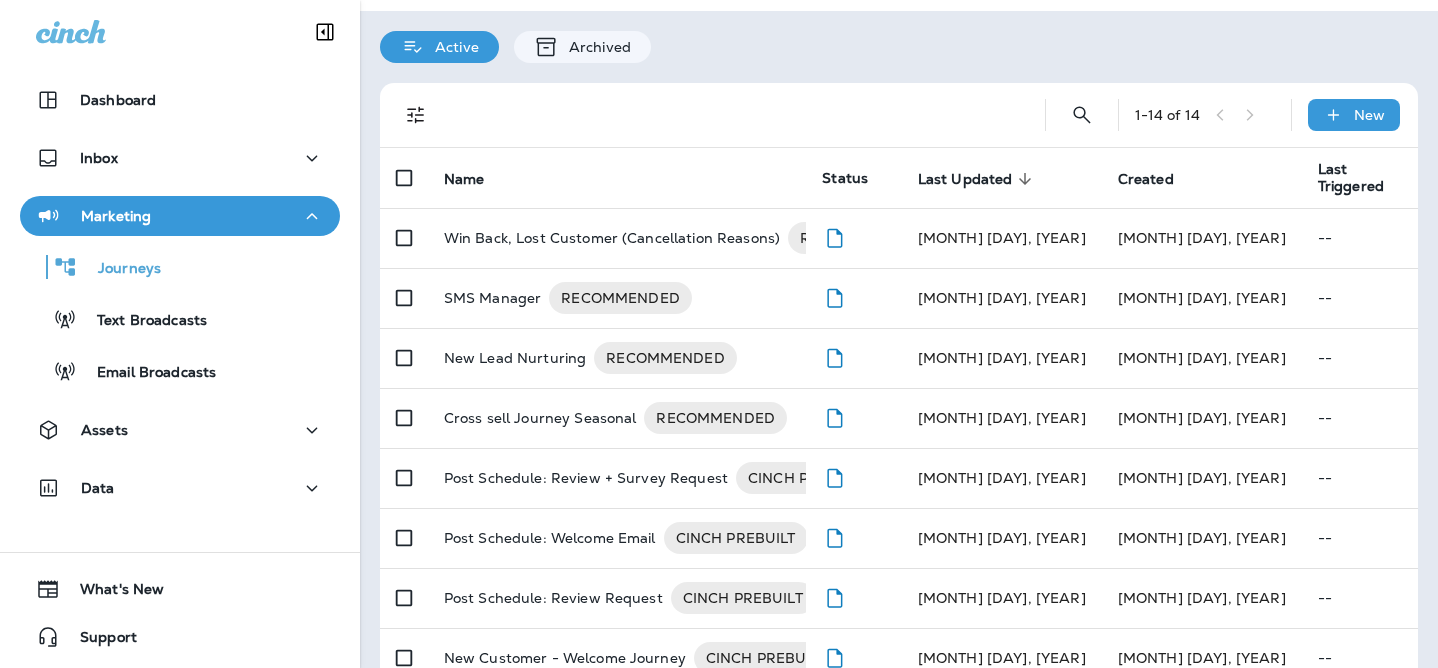 scroll, scrollTop: 0, scrollLeft: 0, axis: both 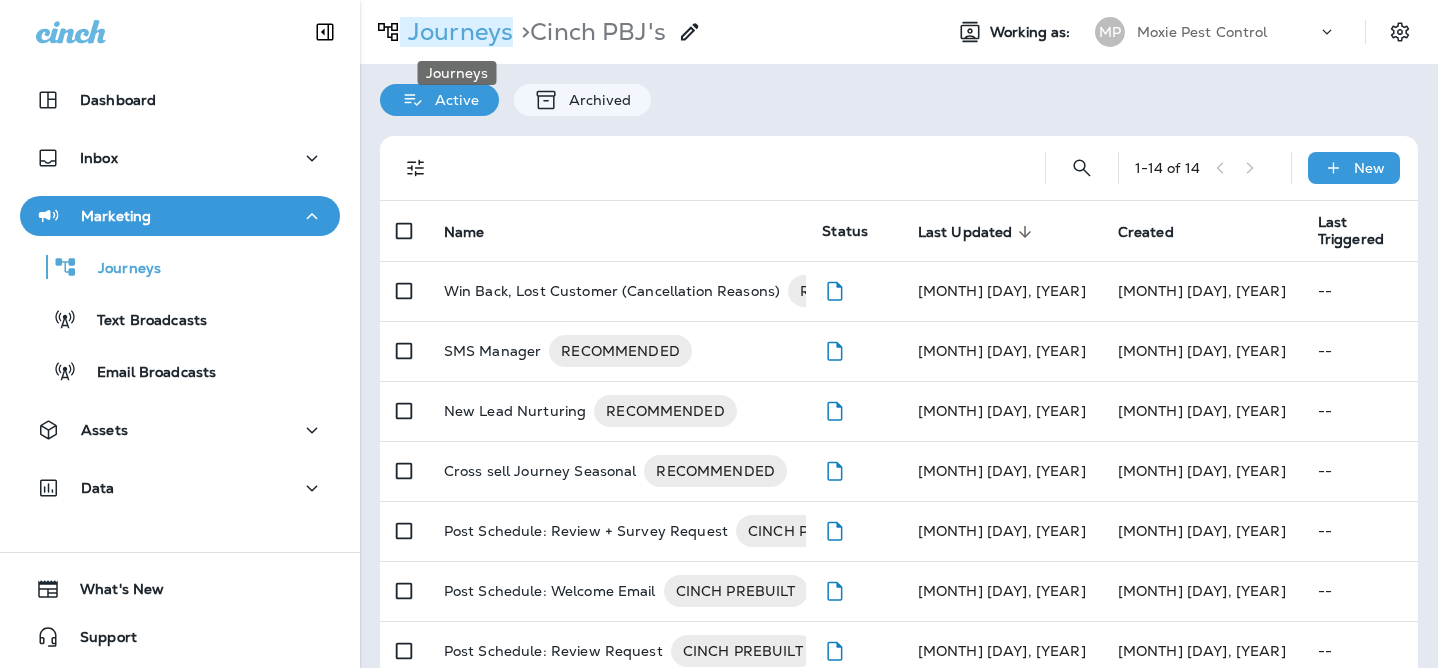 click on "Journeys" at bounding box center (456, 32) 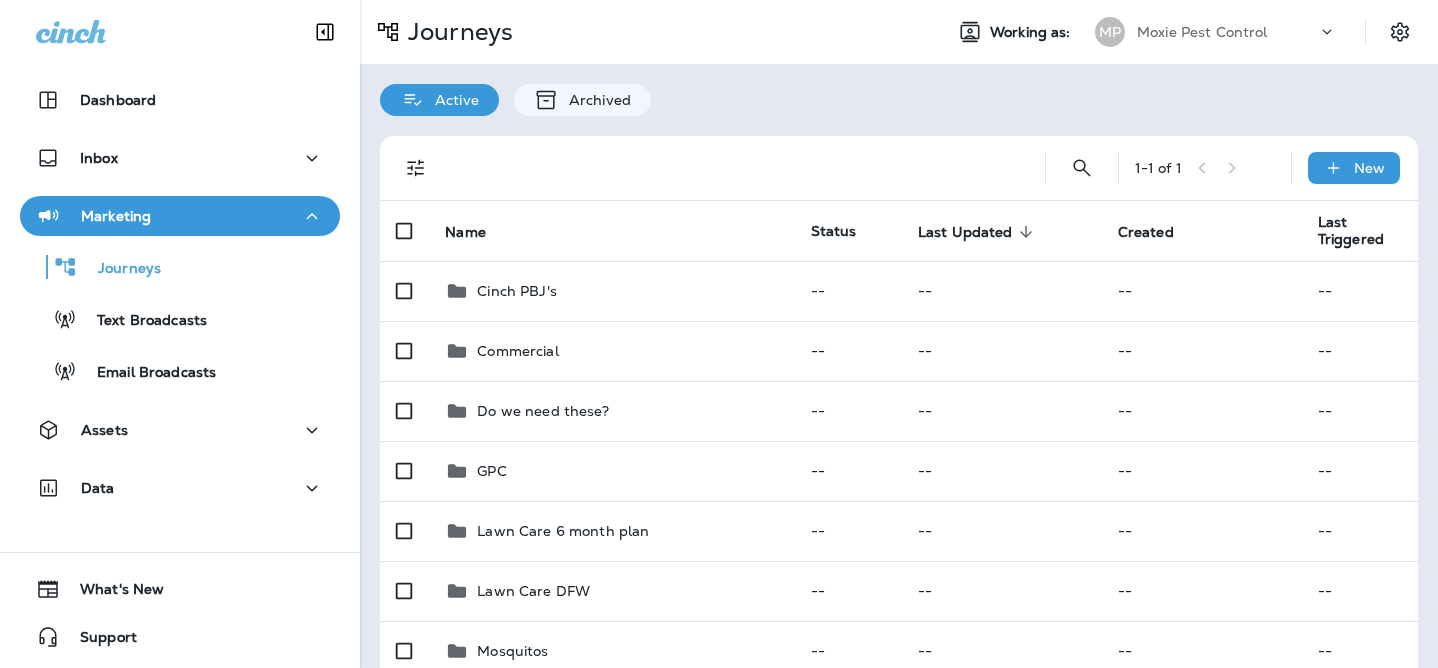 click on "Marketing" at bounding box center (180, 216) 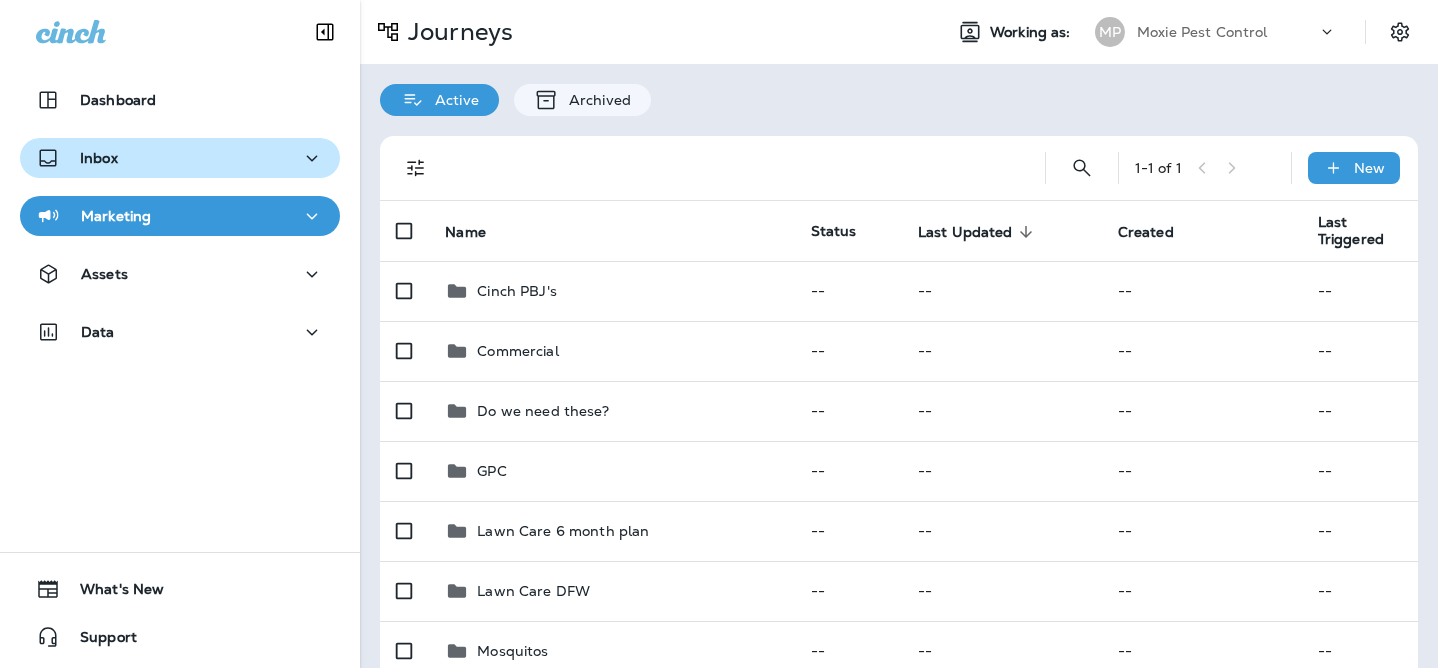 click on "Inbox" at bounding box center [180, 158] 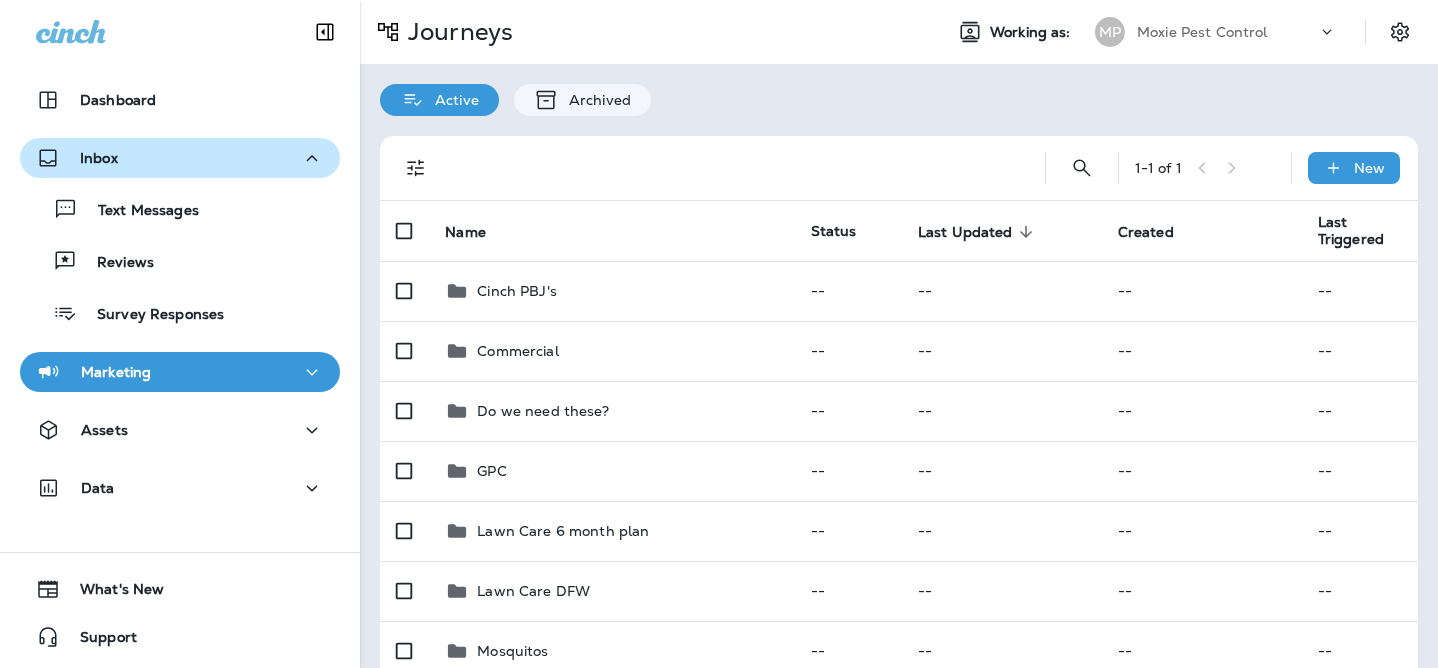 click on "Inbox" at bounding box center (180, 158) 